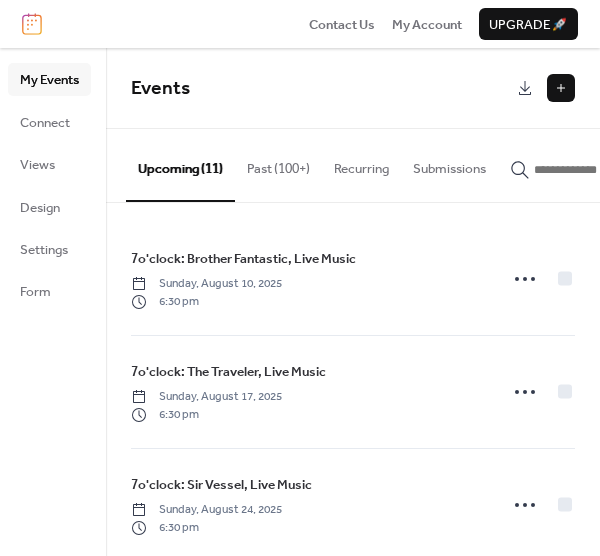 scroll, scrollTop: 0, scrollLeft: 0, axis: both 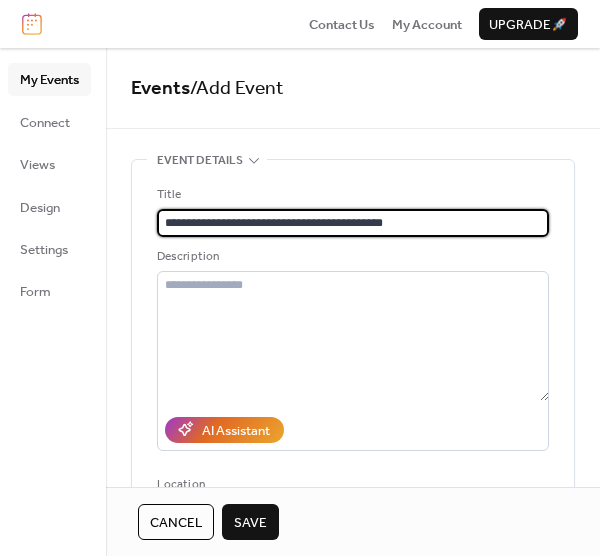type on "**********" 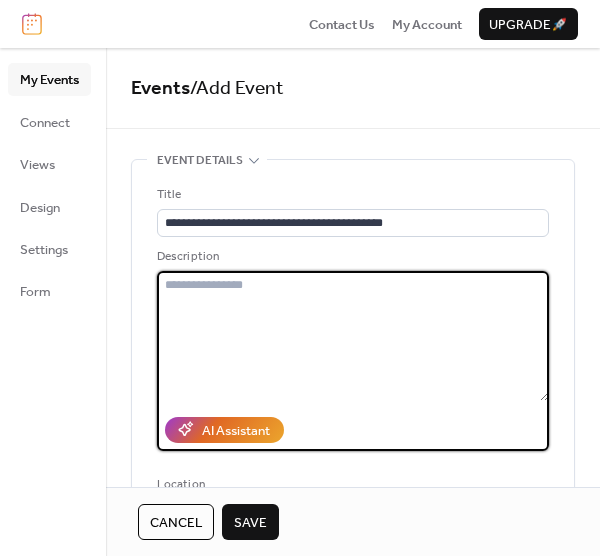 click at bounding box center [353, 336] 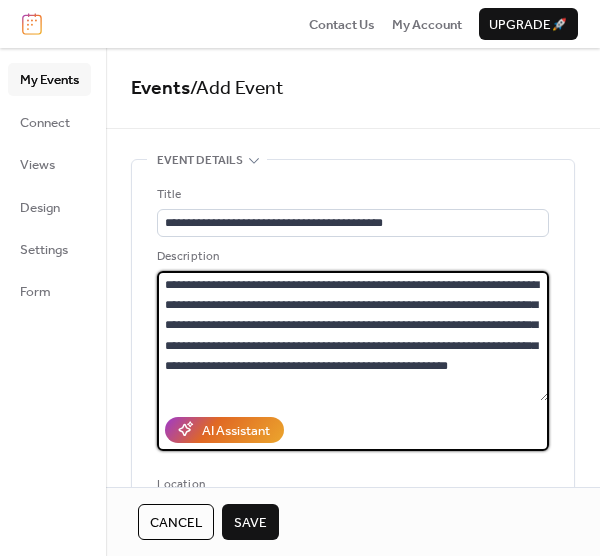 scroll, scrollTop: 58, scrollLeft: 0, axis: vertical 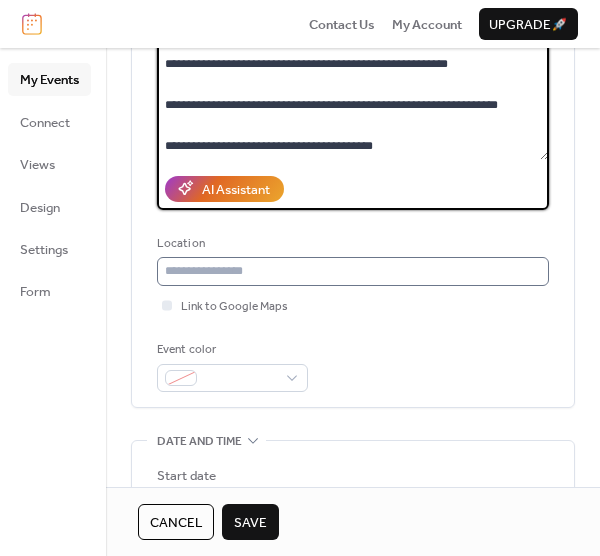 type on "**********" 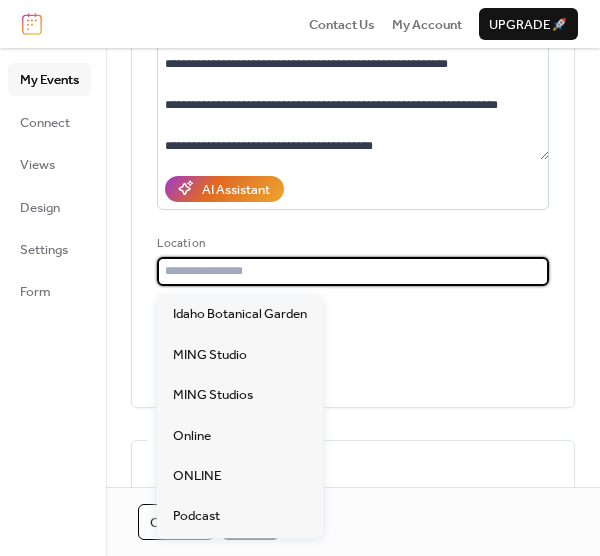 click at bounding box center [353, 271] 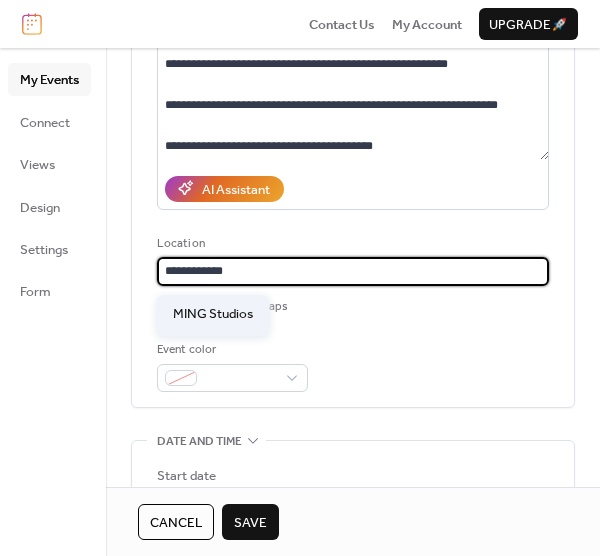 type on "**********" 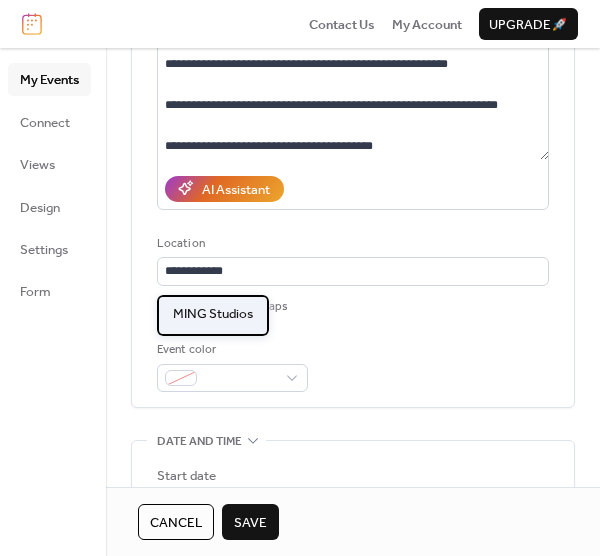 click on "MING Studios" at bounding box center [213, 314] 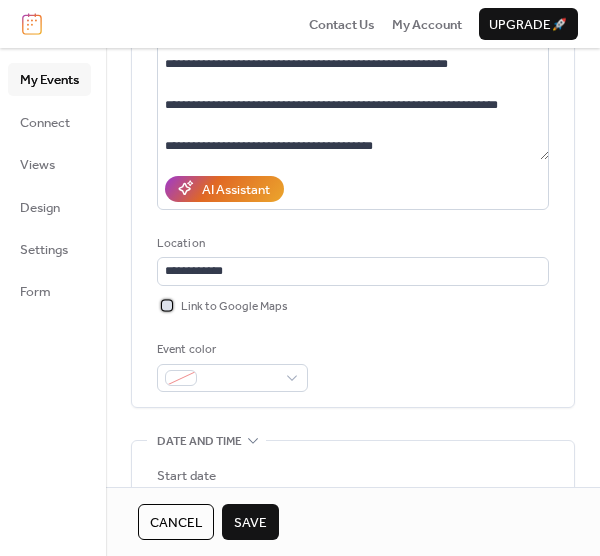 click at bounding box center [167, 305] 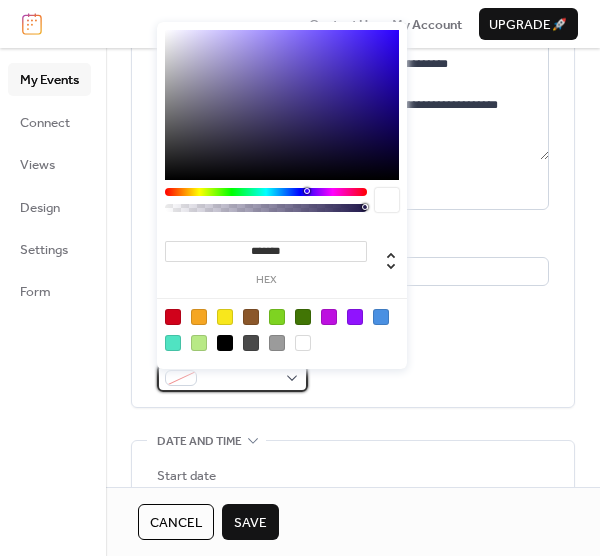click at bounding box center (232, 378) 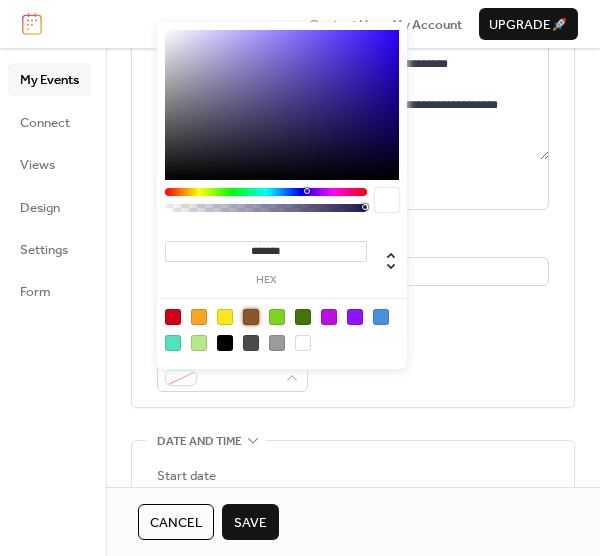 click at bounding box center (251, 317) 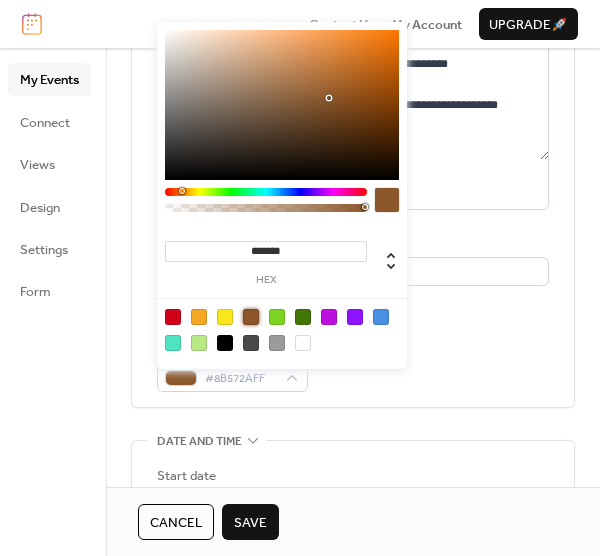 click at bounding box center [282, 105] 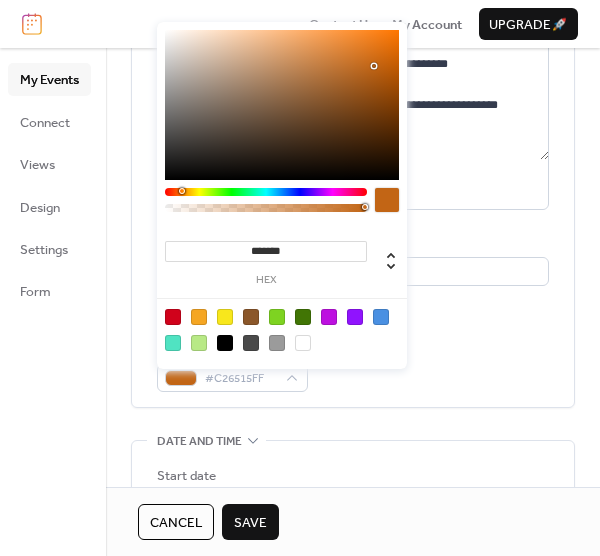 type on "*******" 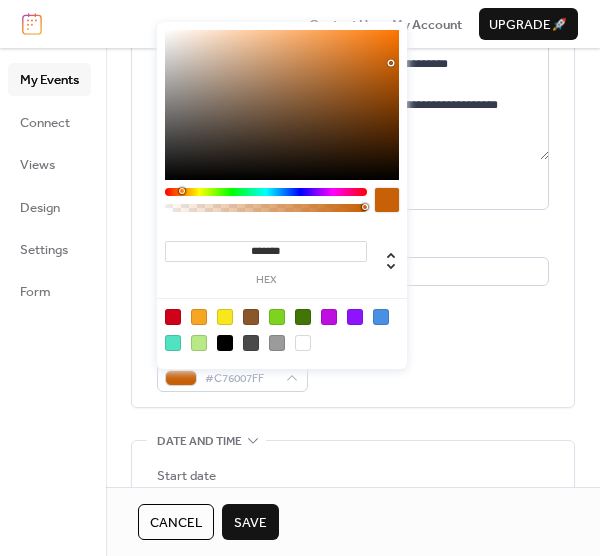 click at bounding box center (282, 105) 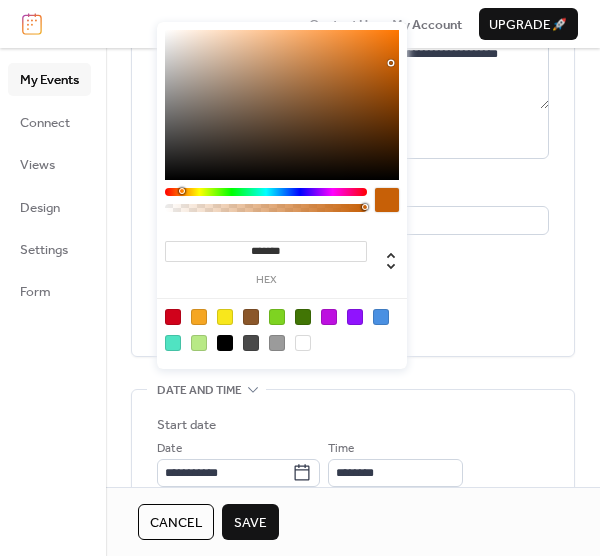 scroll, scrollTop: 266, scrollLeft: 0, axis: vertical 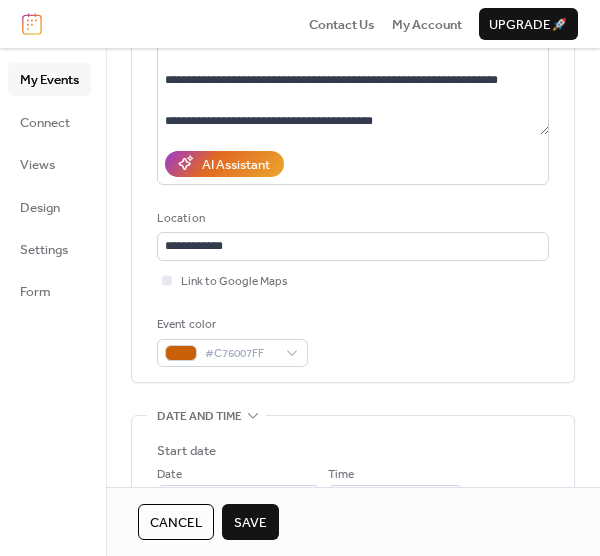 click on "Event color #C76007FF" at bounding box center [353, 341] 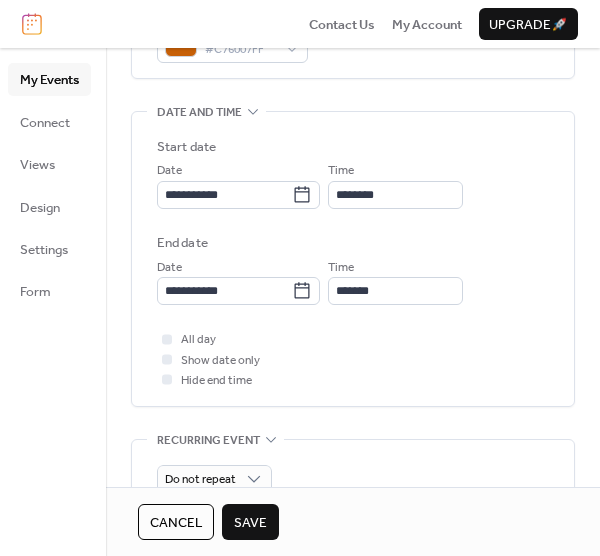scroll, scrollTop: 572, scrollLeft: 0, axis: vertical 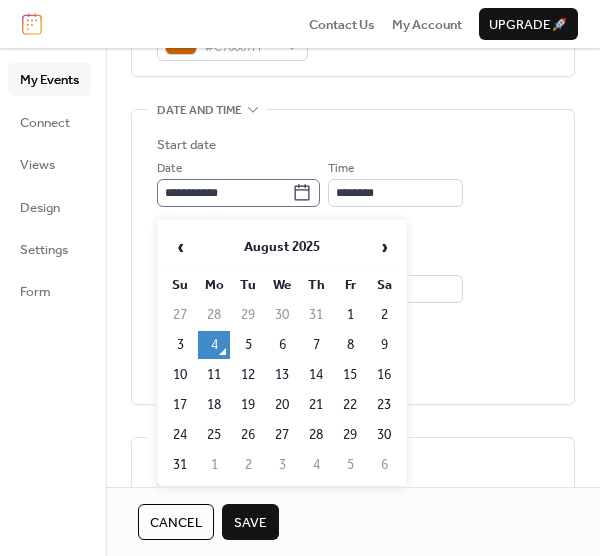 click 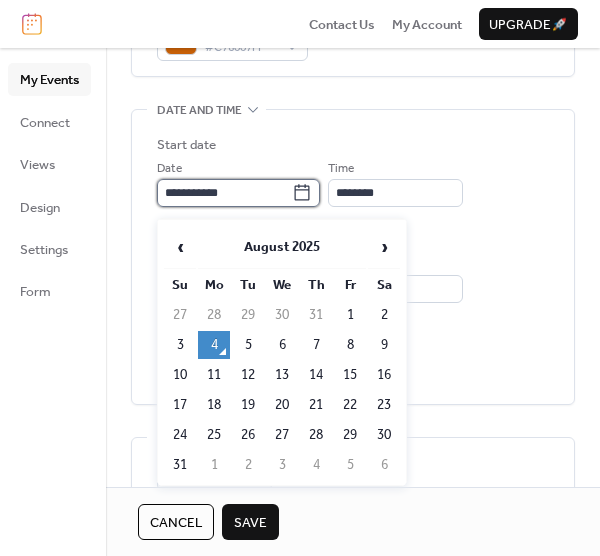 click on "**********" at bounding box center [224, 193] 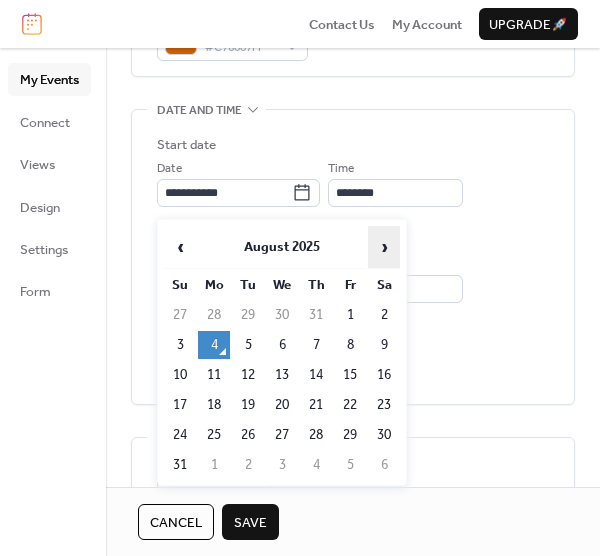 click on "›" at bounding box center [384, 247] 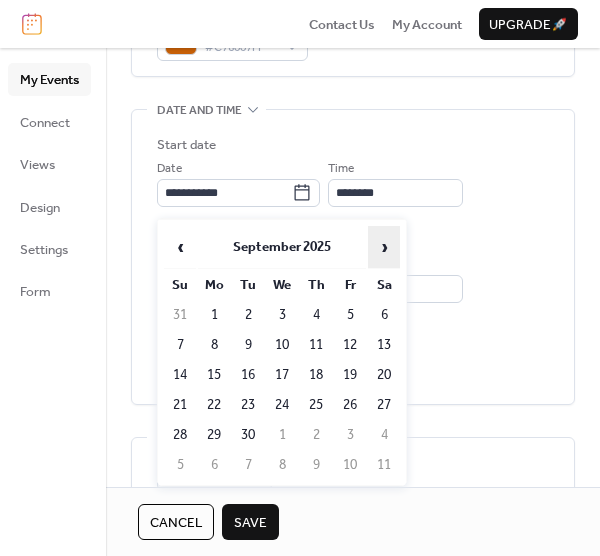 click on "›" at bounding box center (384, 247) 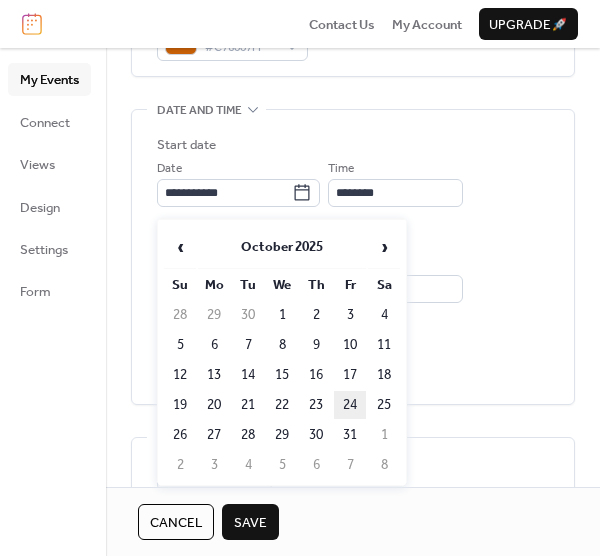 click on "24" at bounding box center [350, 405] 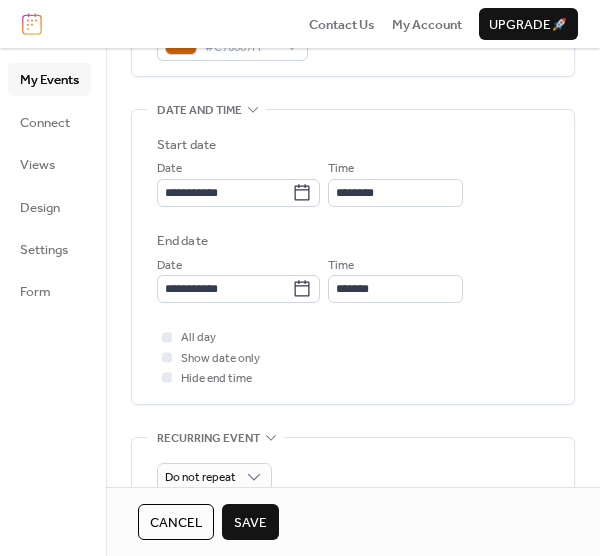 type on "**********" 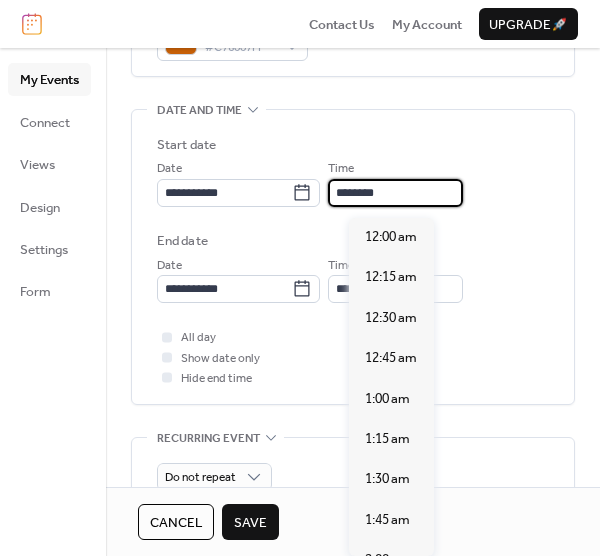 click on "********" at bounding box center [395, 193] 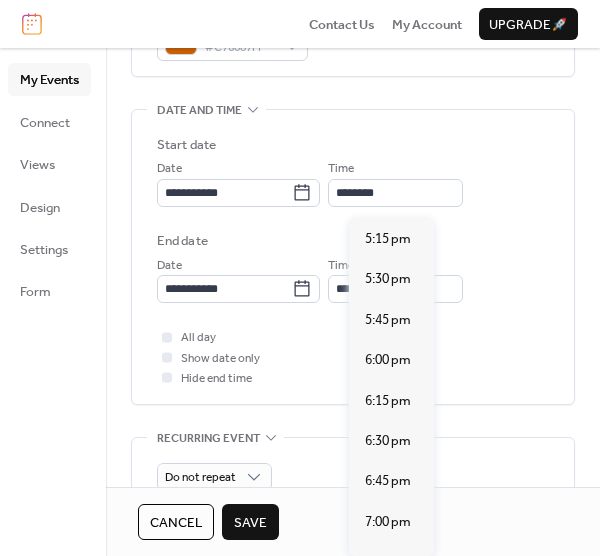 scroll, scrollTop: 2817, scrollLeft: 0, axis: vertical 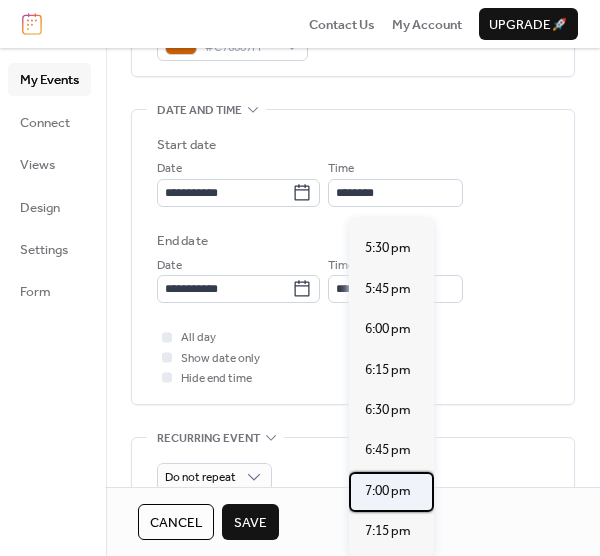 click on "7:00 pm" at bounding box center [388, 491] 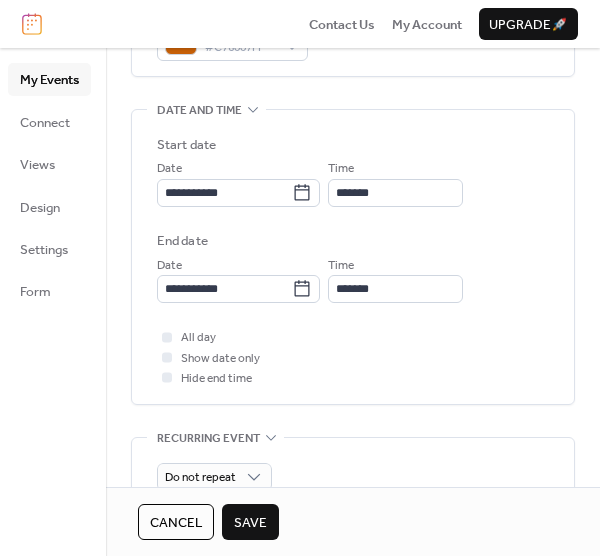 type on "*******" 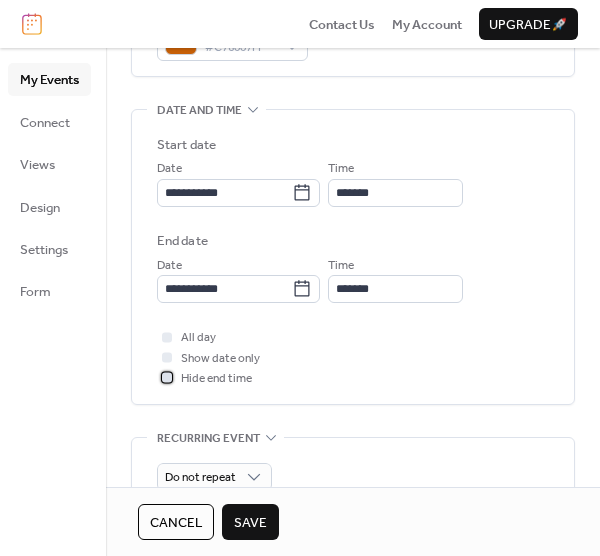 click at bounding box center [167, 378] 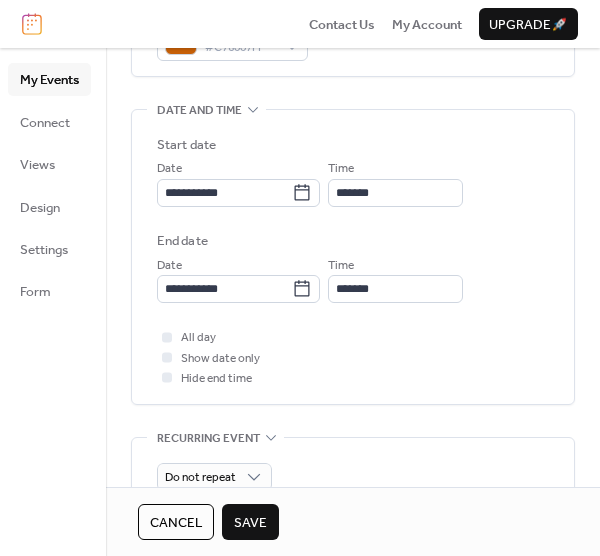 click on "**********" at bounding box center [353, 257] 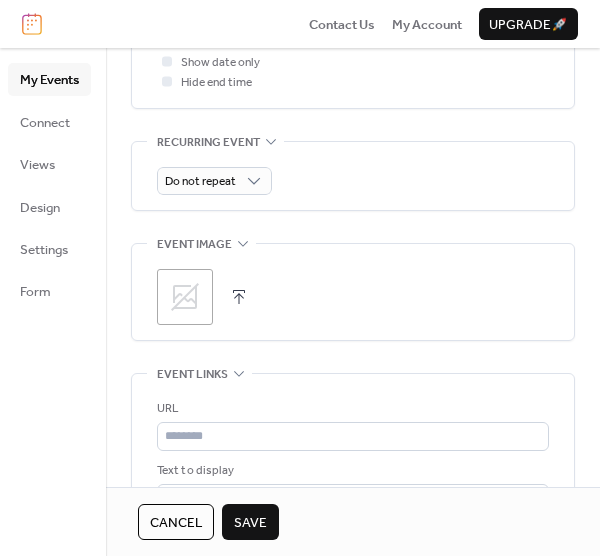 scroll, scrollTop: 876, scrollLeft: 0, axis: vertical 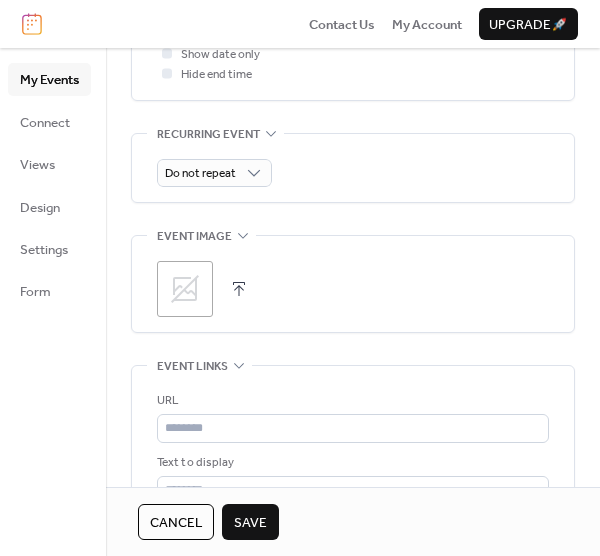 click 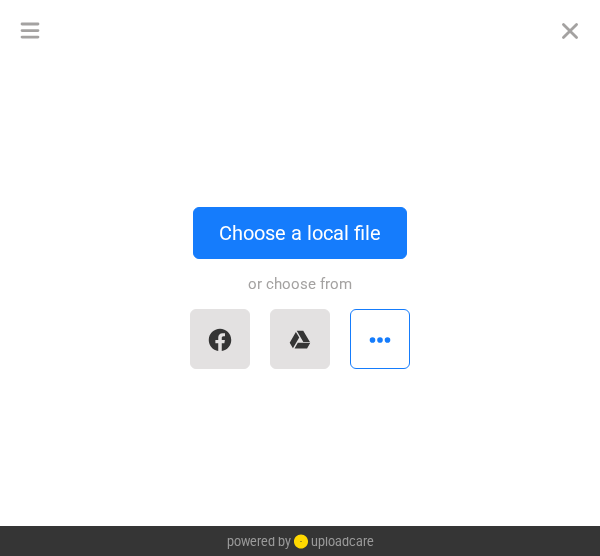 scroll, scrollTop: 61, scrollLeft: 0, axis: vertical 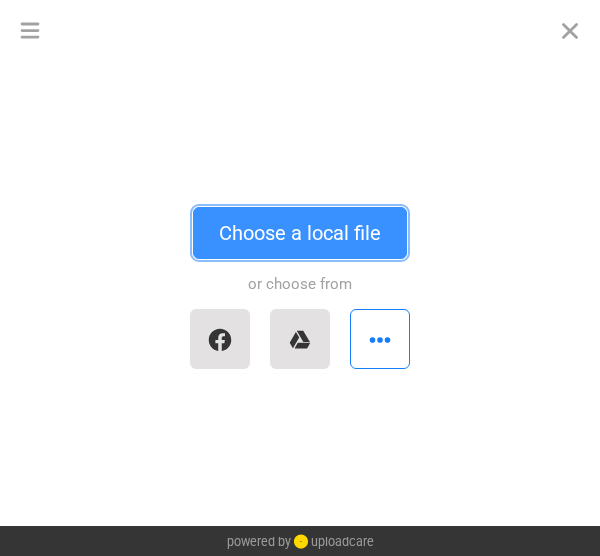 click on "Choose a local file" at bounding box center (300, 233) 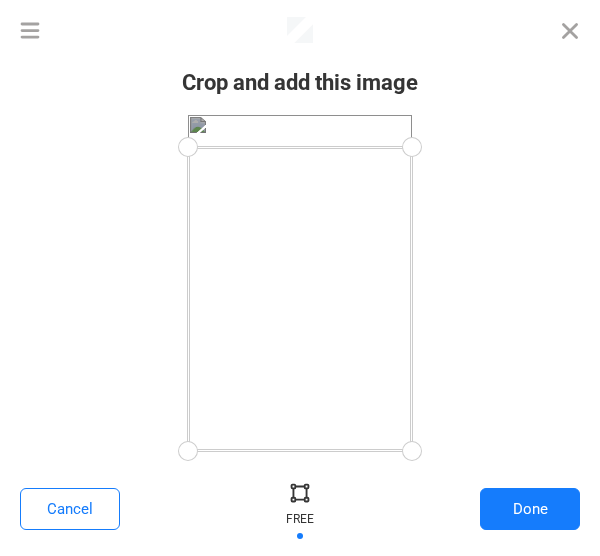 drag, startPoint x: 411, startPoint y: 119, endPoint x: 415, endPoint y: 147, distance: 28.284271 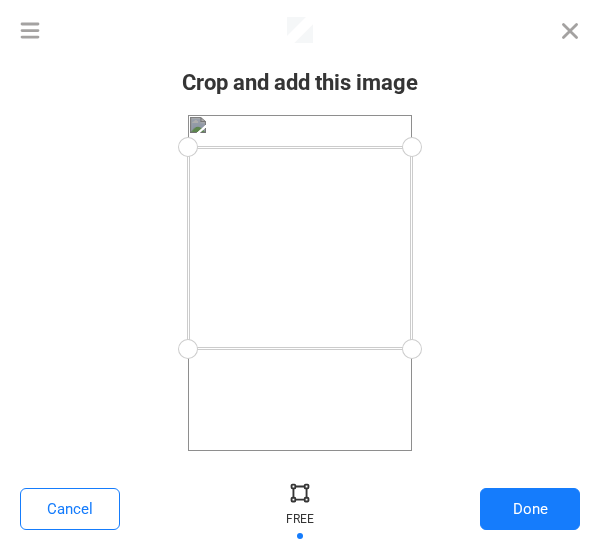 drag, startPoint x: 409, startPoint y: 455, endPoint x: 421, endPoint y: 349, distance: 106.677086 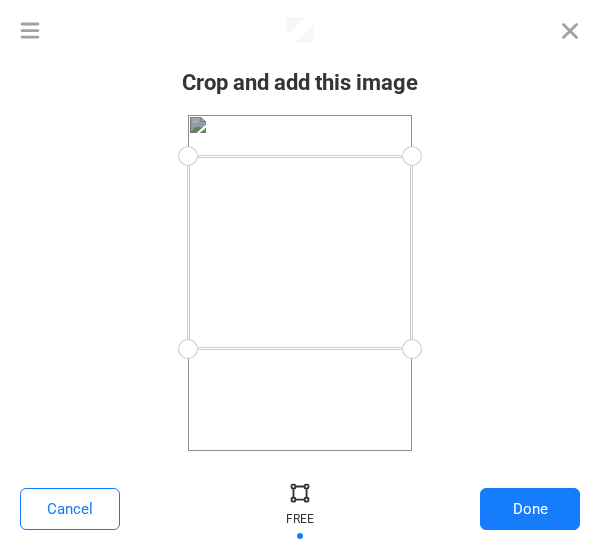 drag, startPoint x: 407, startPoint y: 147, endPoint x: 413, endPoint y: 156, distance: 10.816654 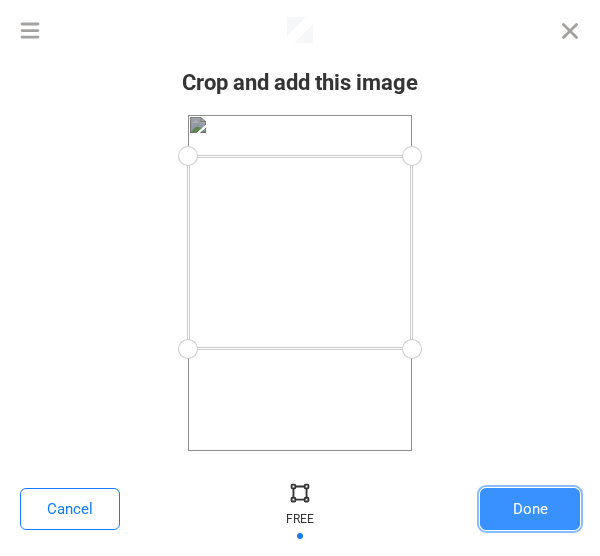 click on "Done" at bounding box center [530, 509] 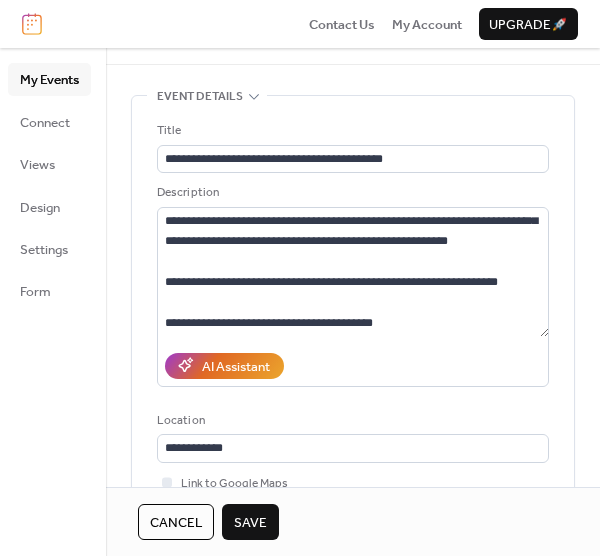scroll, scrollTop: 57, scrollLeft: 0, axis: vertical 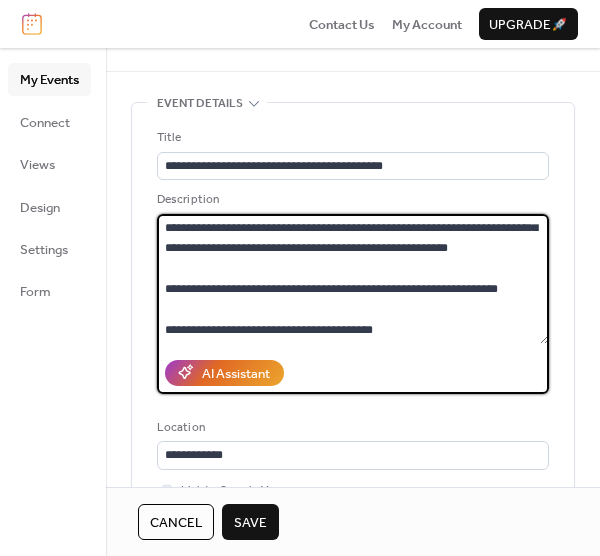 click on "**********" at bounding box center (353, 279) 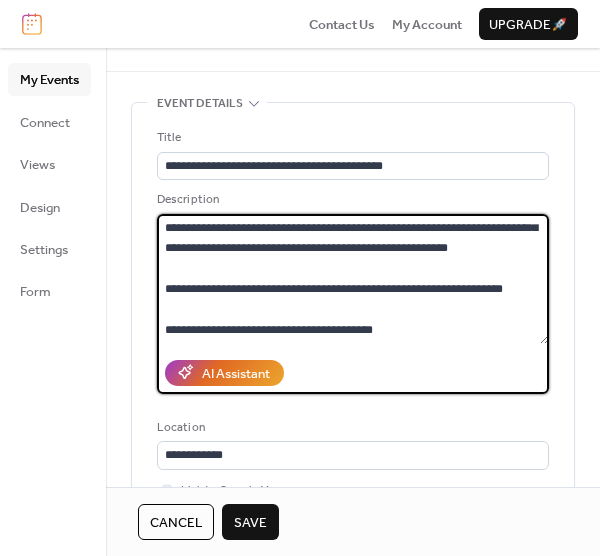 paste on "**********" 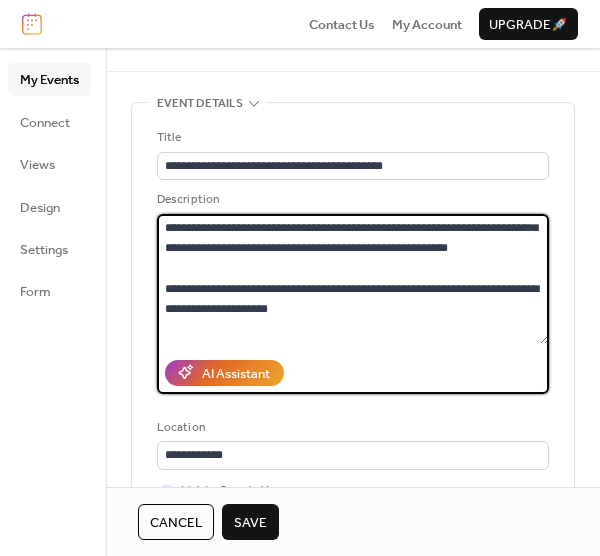 scroll, scrollTop: 82, scrollLeft: 0, axis: vertical 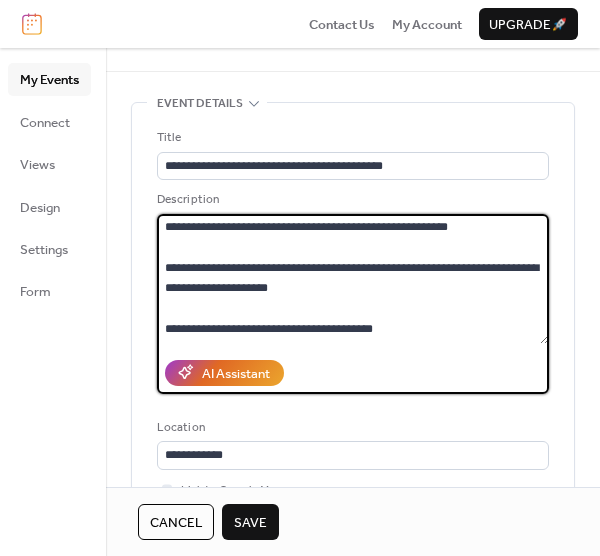 type on "**********" 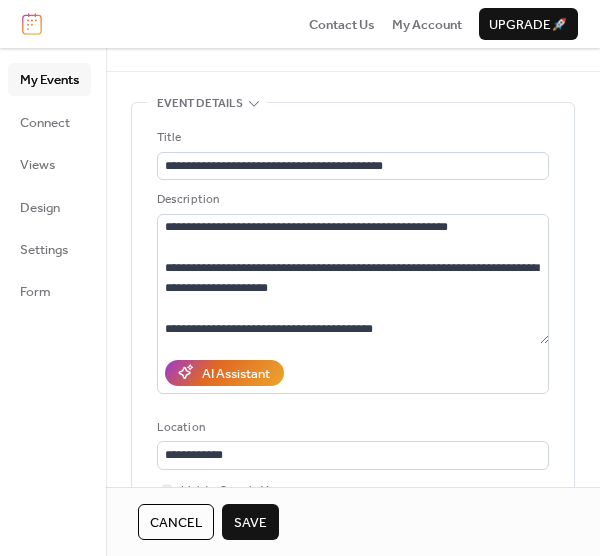 click on "**********" at bounding box center [353, 861] 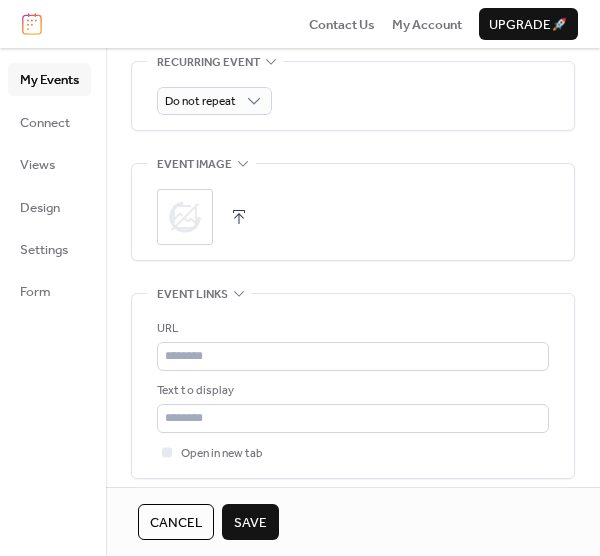 scroll, scrollTop: 951, scrollLeft: 0, axis: vertical 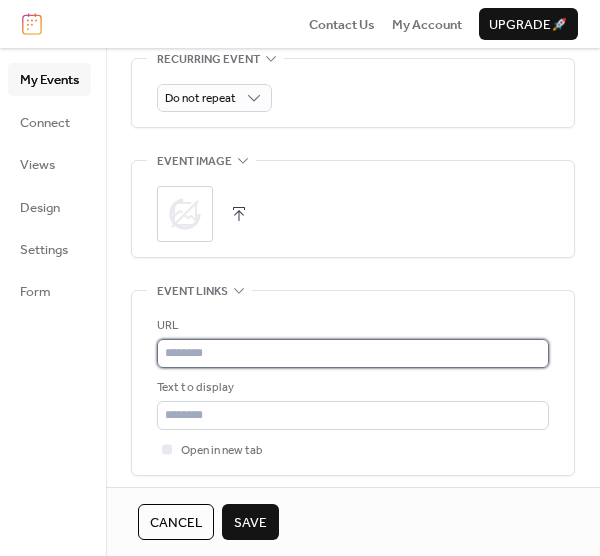 click at bounding box center (353, 353) 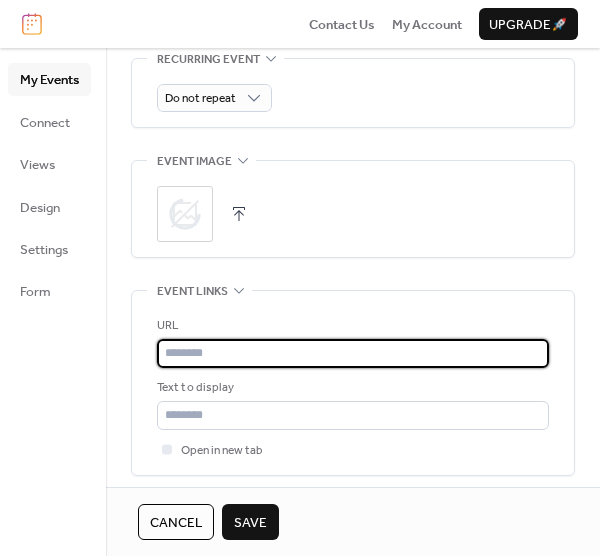 paste on "**********" 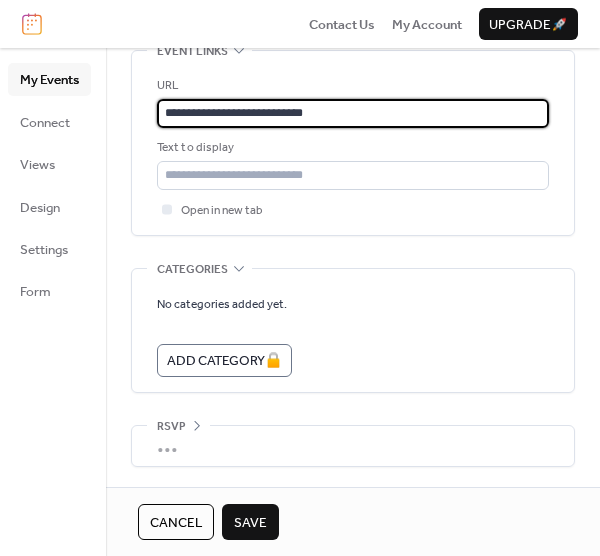 scroll, scrollTop: 1202, scrollLeft: 0, axis: vertical 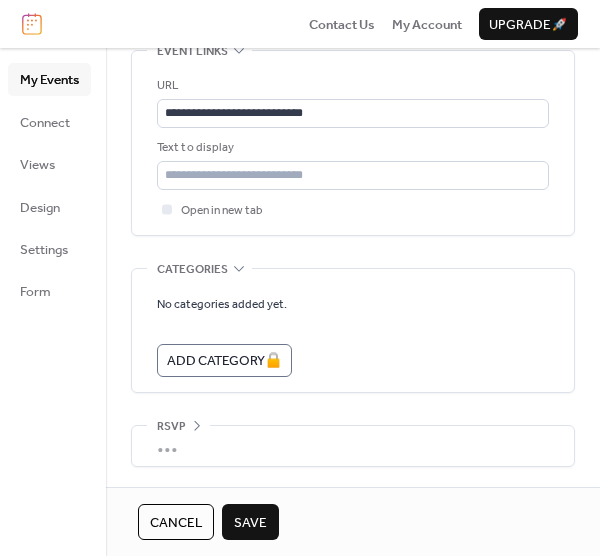 click on "•••" at bounding box center [353, 446] 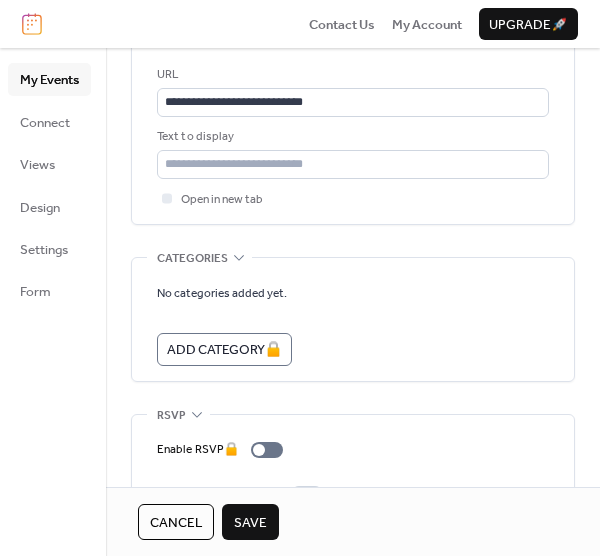 scroll, scrollTop: 1198, scrollLeft: 0, axis: vertical 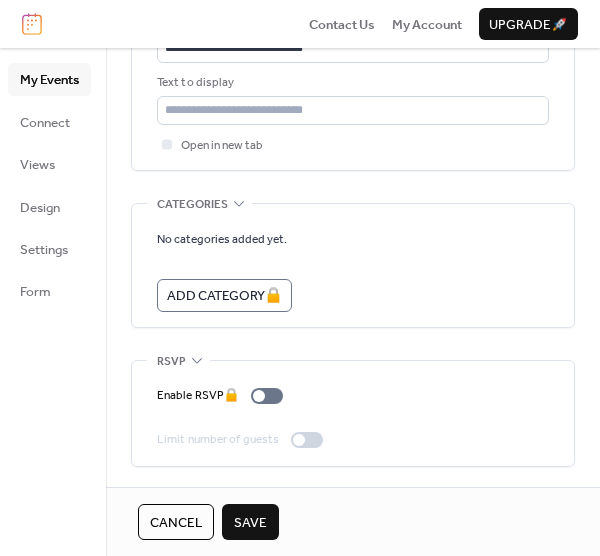 type on "**********" 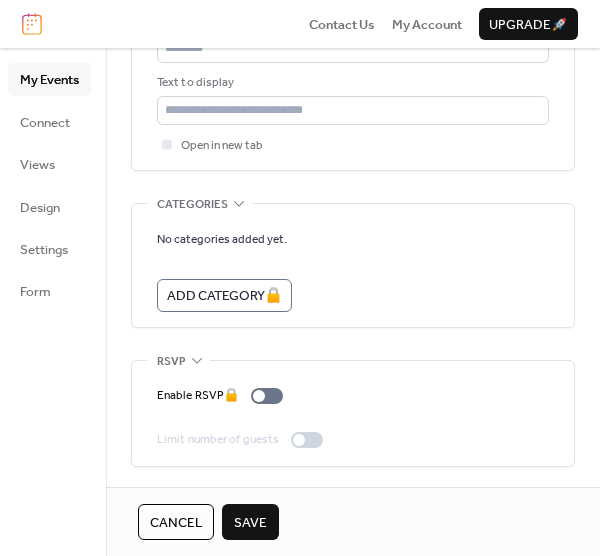 scroll, scrollTop: 61, scrollLeft: 0, axis: vertical 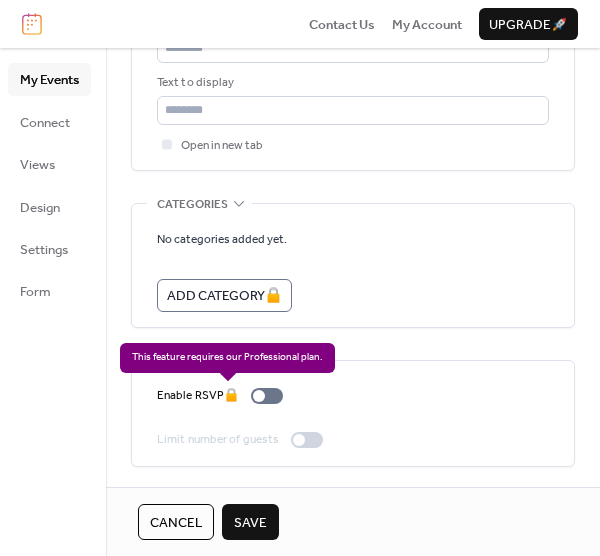 click on "Enable RSVP  🔒" at bounding box center (224, 396) 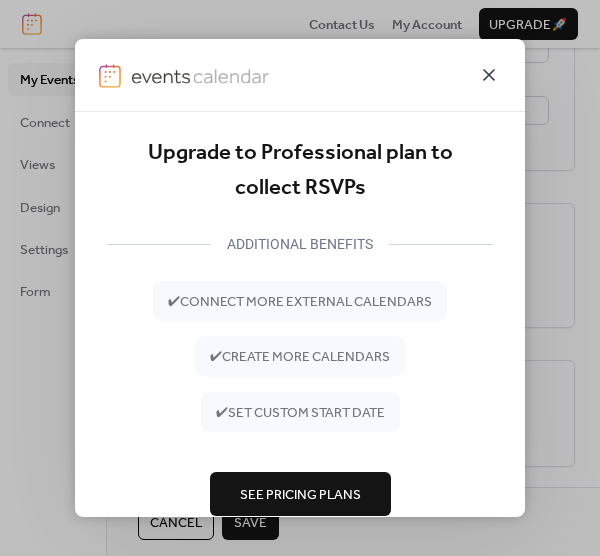 click 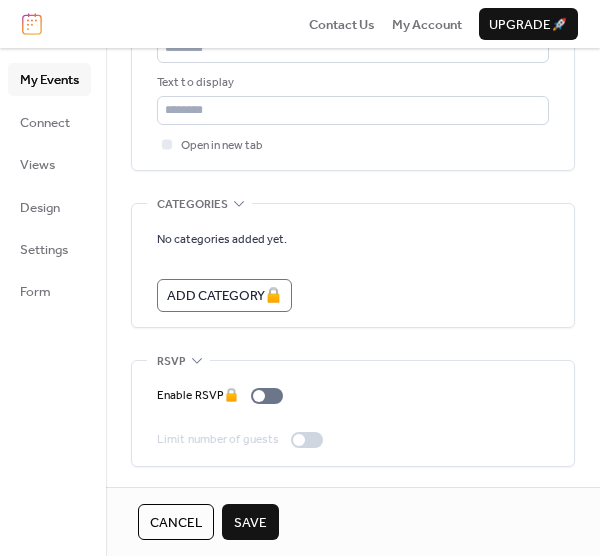 click on "**********" at bounding box center [353, -306] 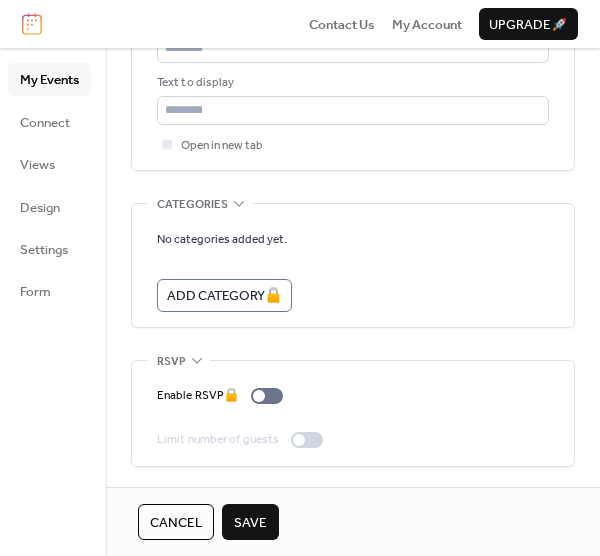 click on "Save" at bounding box center [250, 522] 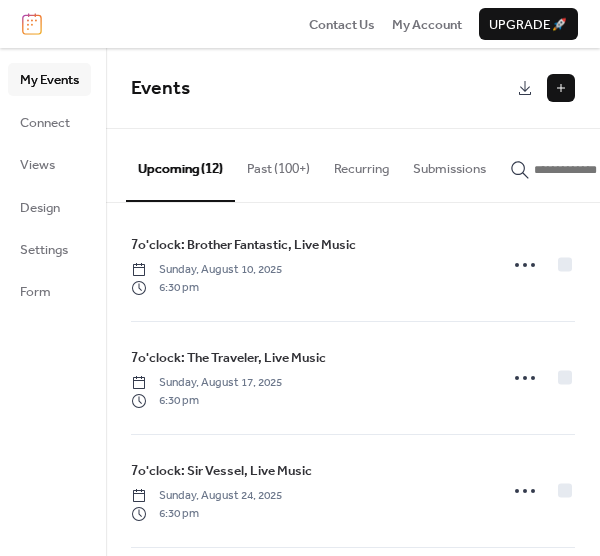 scroll, scrollTop: 16, scrollLeft: 0, axis: vertical 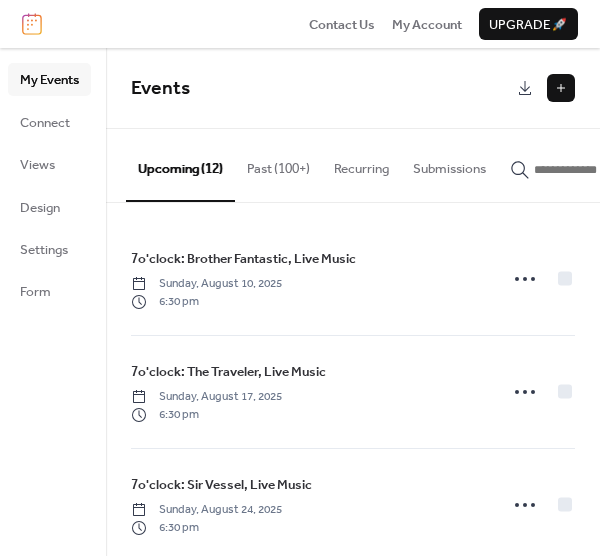 click on "Events" at bounding box center (321, 89) 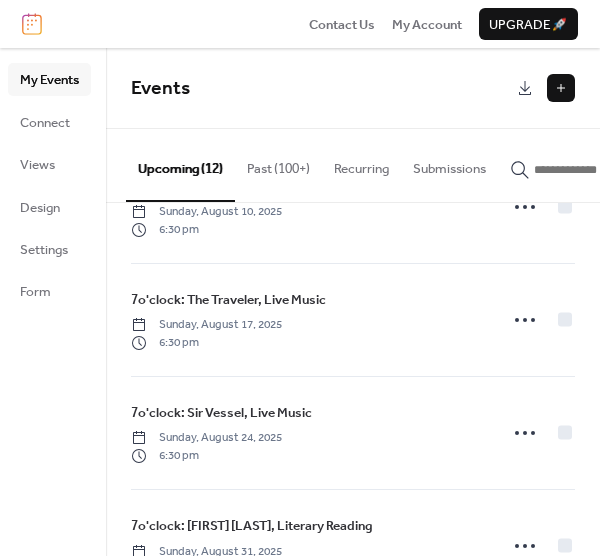 scroll, scrollTop: 74, scrollLeft: 0, axis: vertical 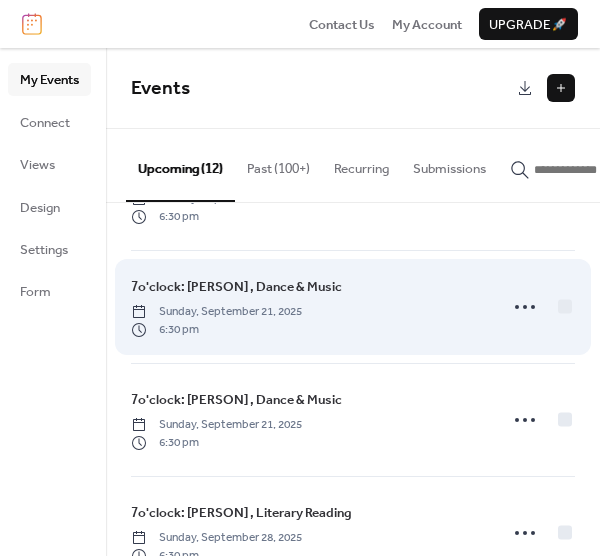 click on "7o'clock: [PERSON] , Dance & Music Sunday, [DATE] [TIME]" at bounding box center (308, 307) 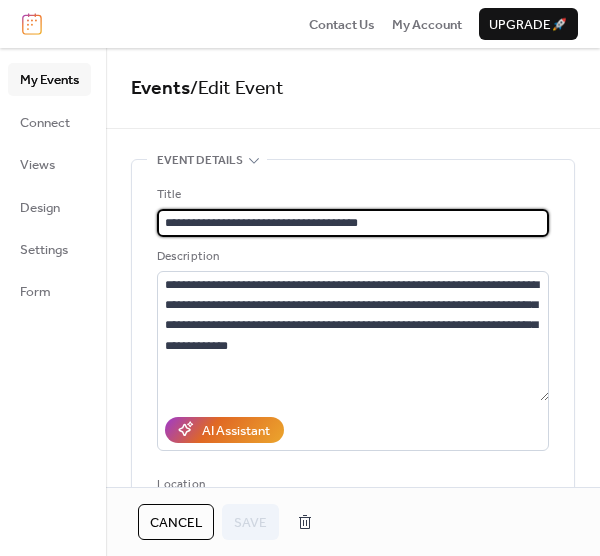 scroll, scrollTop: 418, scrollLeft: 0, axis: vertical 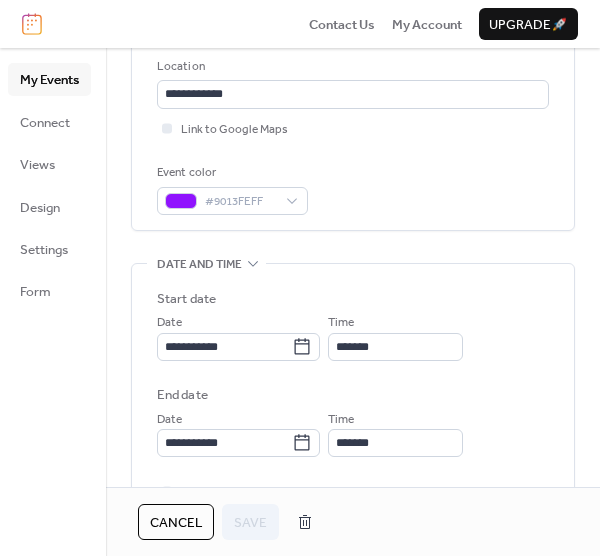 click on "Cancel" at bounding box center (176, 523) 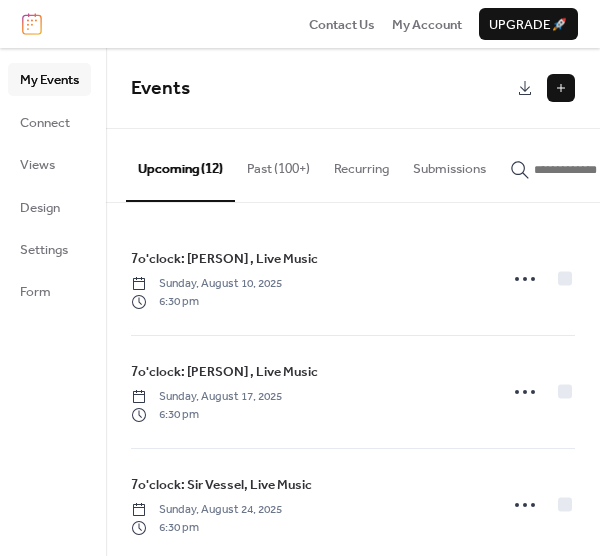 click on "7o'clock: [PERSON] , Live Music Sunday, [DATE] [TIME] 7o'clock: [PERSON] , Live Music Sunday, [DATE] [TIME] 7o'clock: [PERSON] , Live Music Sunday, [DATE] [TIME] 7o'clock: [PERSON] , Literary Reading Sunday, [DATE] [TIME] 7o'clock: [PERSON] , Music & Poetry Sunday, [DATE] [TIME] 7o'clock: [PERSON] , Live Music Sunday, [DATE] [TIME] 7o'clock: [PERSON] , Dance & Music Sunday, [DATE] [TIME] 7o'clock: [PERSON] , Dance & Music Sunday, [DATE] [TIME] 7o'clock: [PERSON] , Literary Reading Sunday, [DATE] [TIME] 7o'clock: [PERSON] , Dance Sunday, [DATE] [TIME] One: Debut Performance by [PERSON] Friday, [DATE] [TIME] 7o'clock: [PERSON] , Music & Literary Reading Sunday, [DATE] [TIME]" at bounding box center (353, 379) 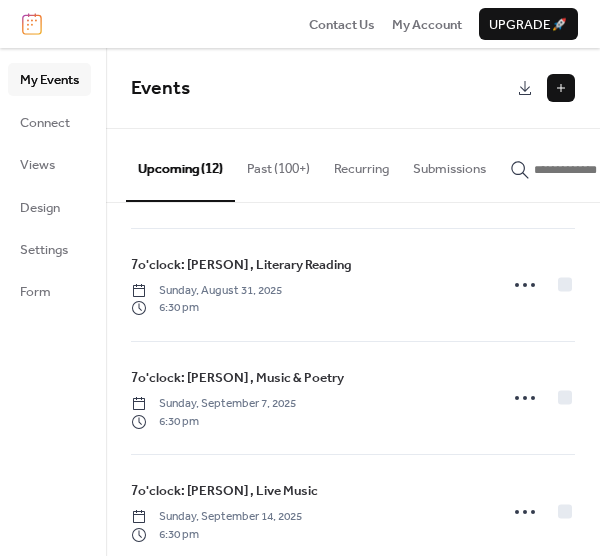 scroll, scrollTop: 667, scrollLeft: 0, axis: vertical 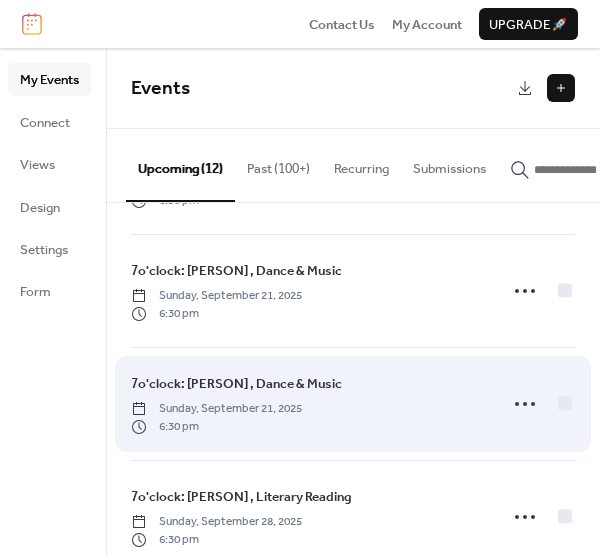 click on "7o'clock: [PERSON] , Dance & Music" at bounding box center [236, 384] 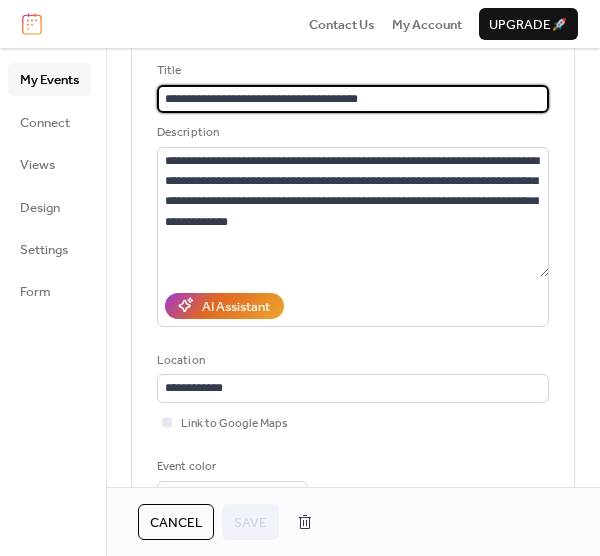 scroll, scrollTop: 121, scrollLeft: 0, axis: vertical 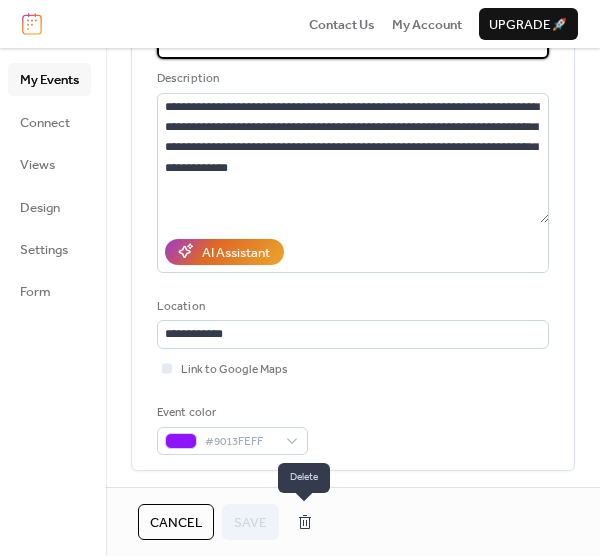 click at bounding box center [305, 522] 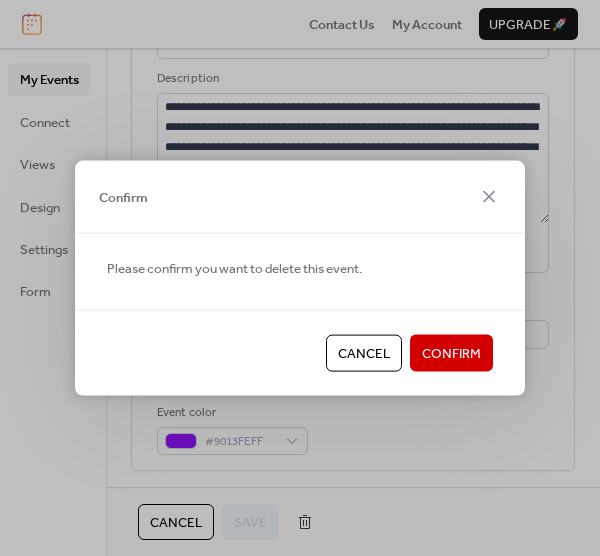click on "Confirm" at bounding box center [451, 354] 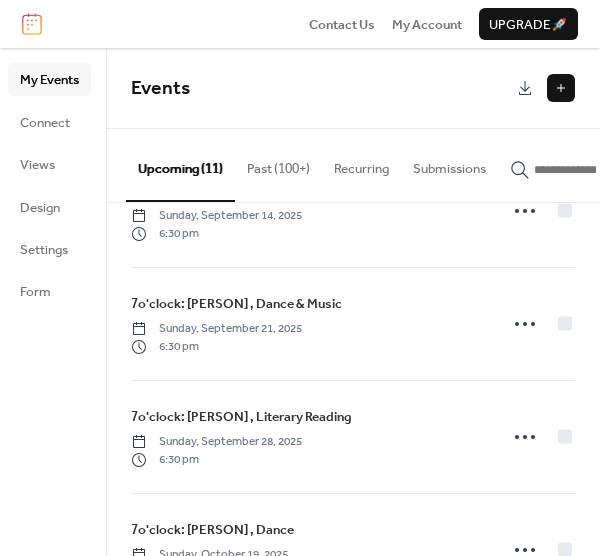 scroll, scrollTop: 639, scrollLeft: 0, axis: vertical 